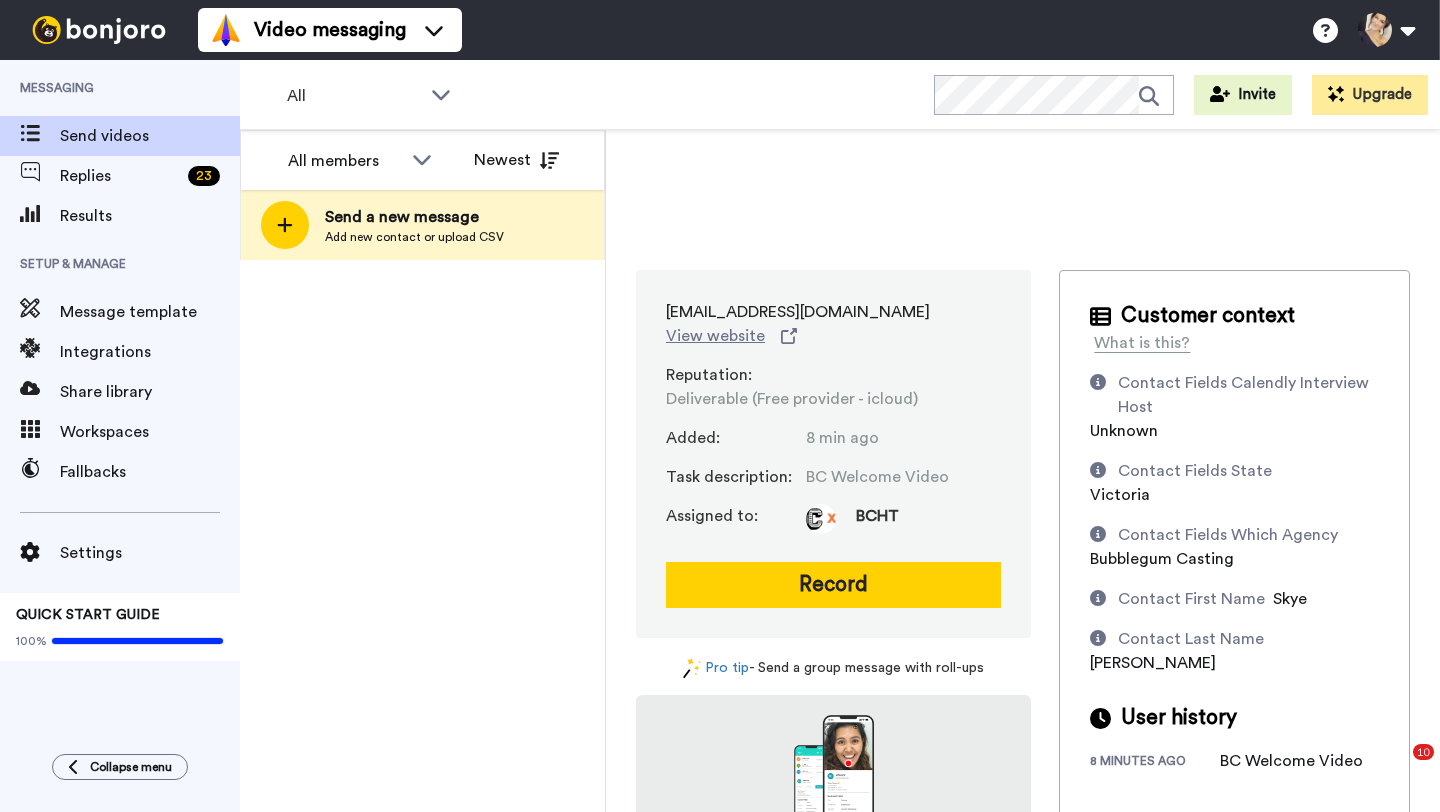 scroll, scrollTop: 0, scrollLeft: 0, axis: both 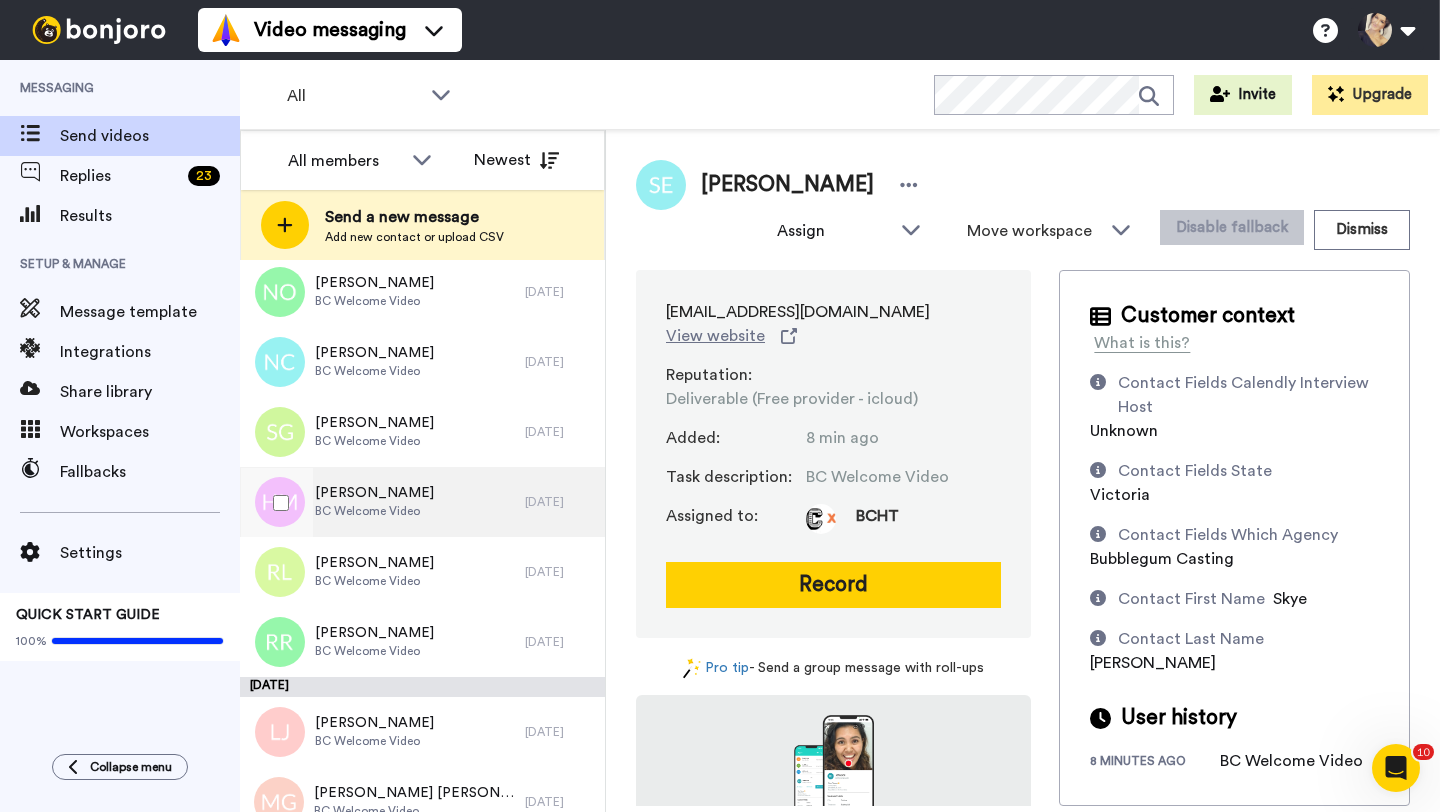 click on "BC Welcome Video" at bounding box center [374, 511] 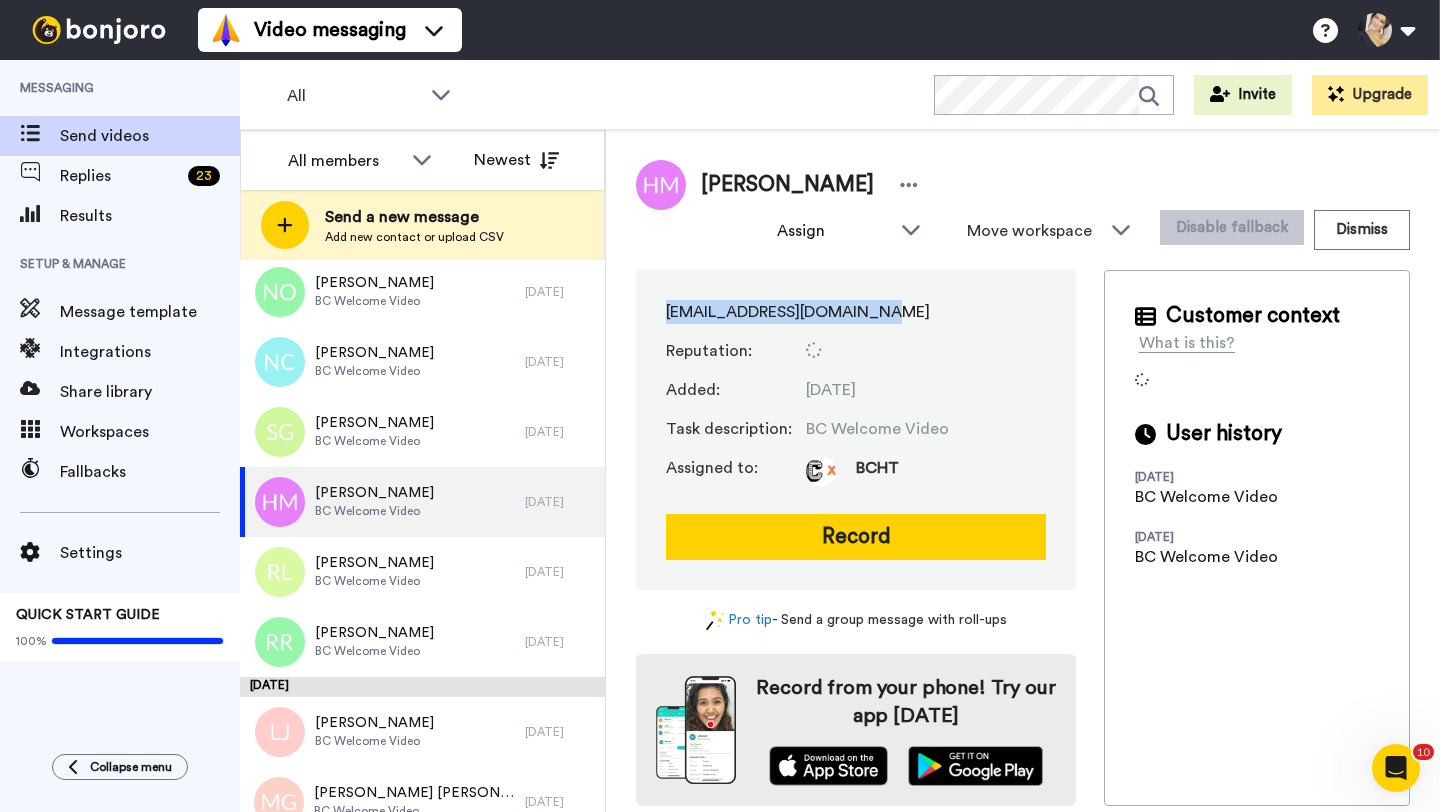 drag, startPoint x: 656, startPoint y: 310, endPoint x: 878, endPoint y: 304, distance: 222.08107 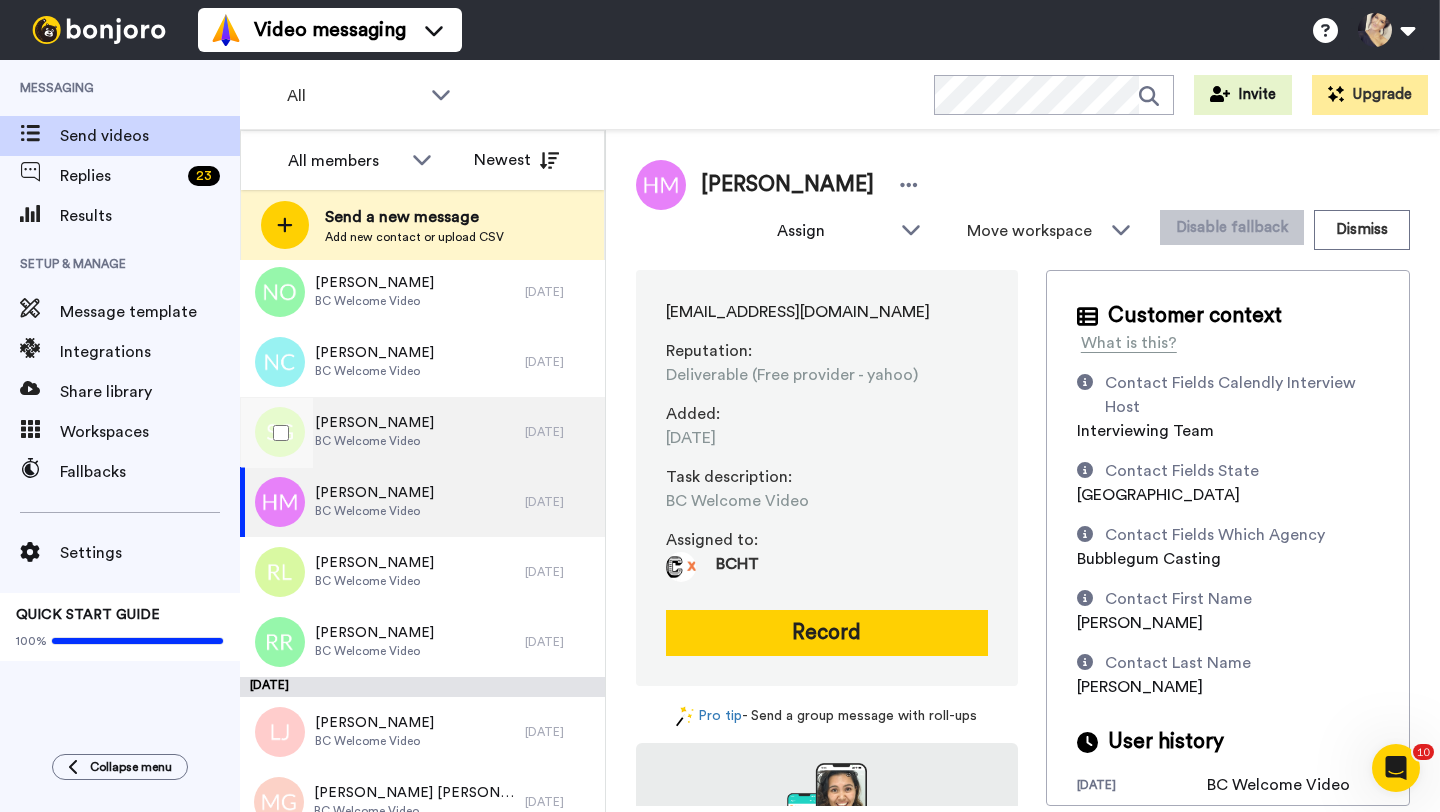 click on "[PERSON_NAME]" at bounding box center (374, 423) 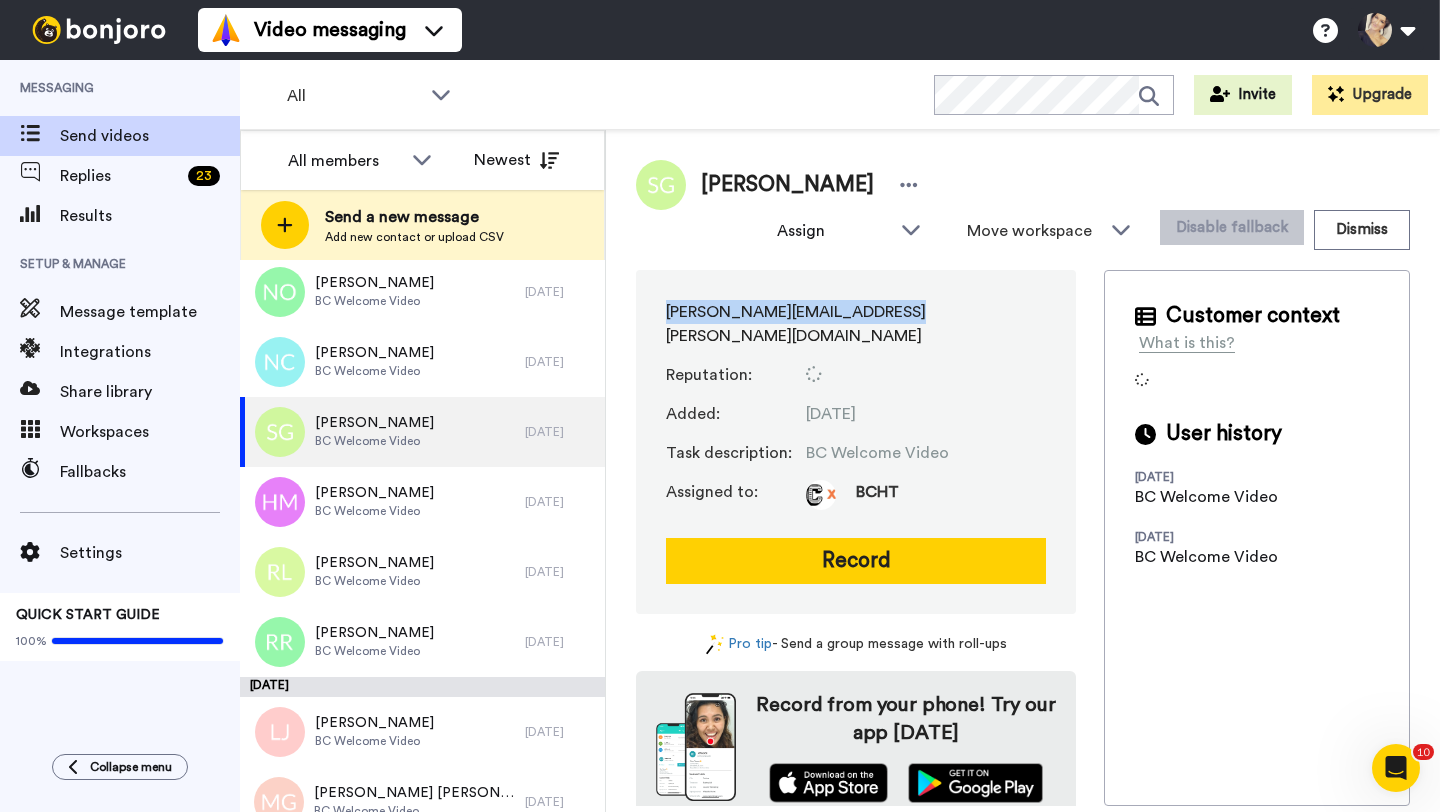 drag, startPoint x: 651, startPoint y: 312, endPoint x: 902, endPoint y: 322, distance: 251.19913 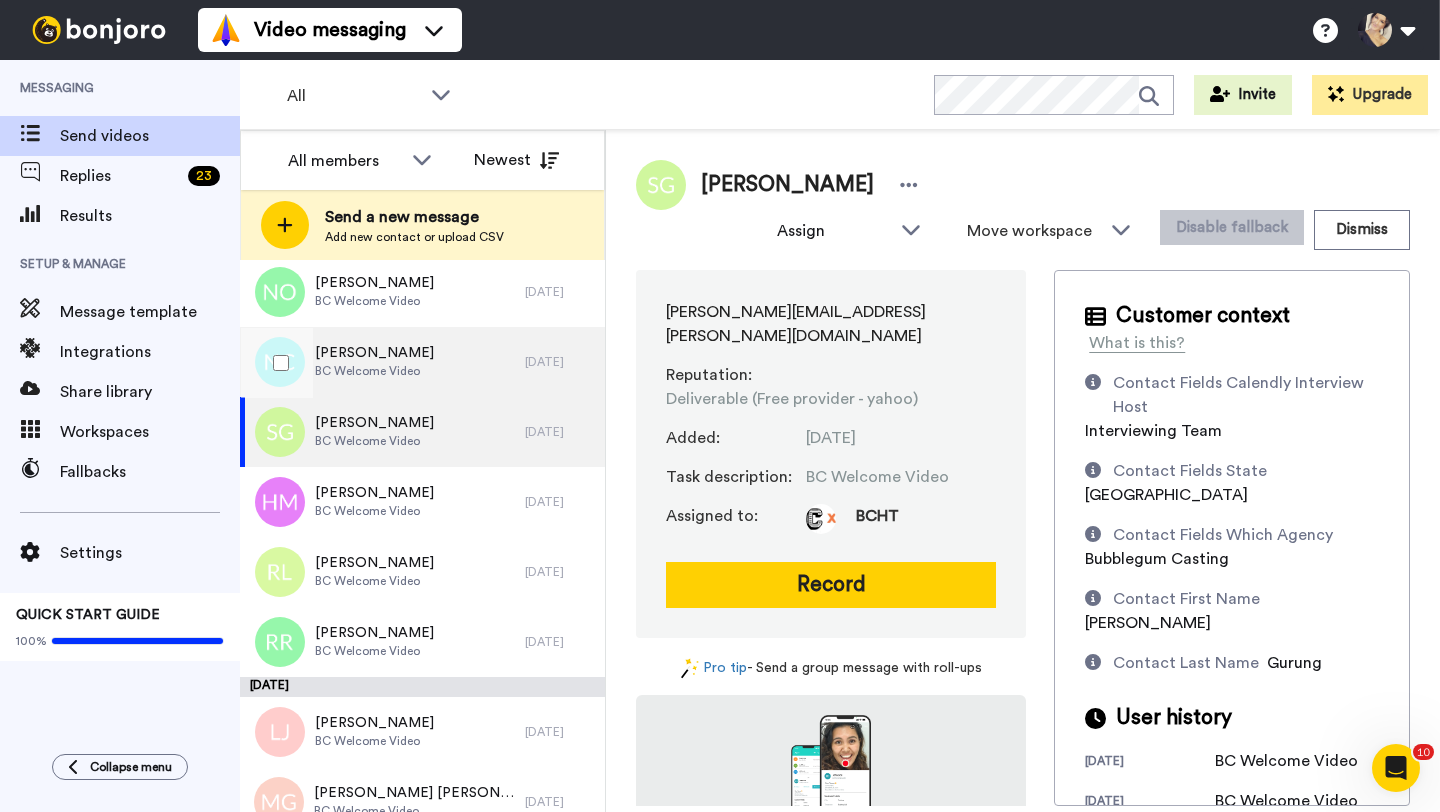 click on "[PERSON_NAME]" at bounding box center (374, 353) 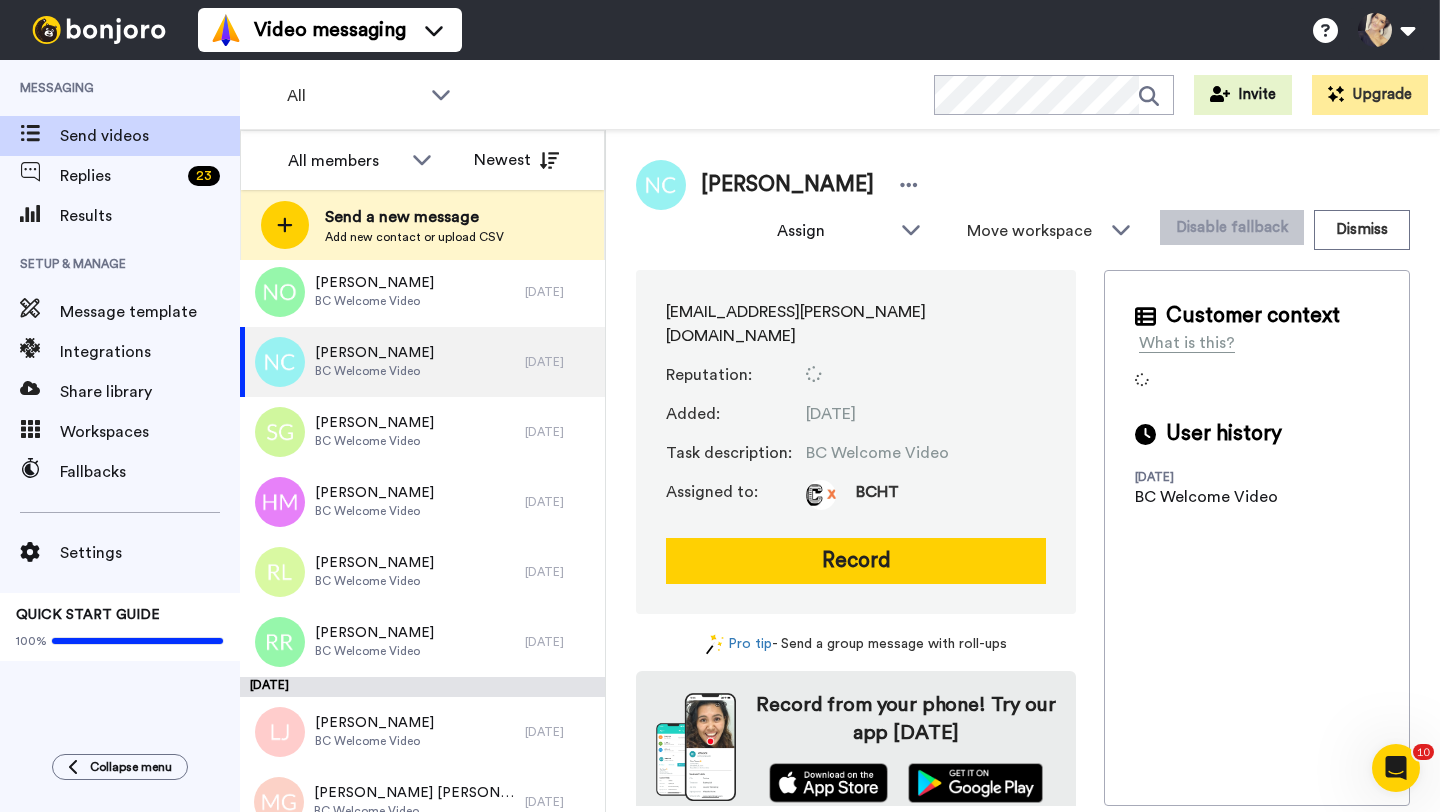drag, startPoint x: 647, startPoint y: 299, endPoint x: 869, endPoint y: 297, distance: 222.009 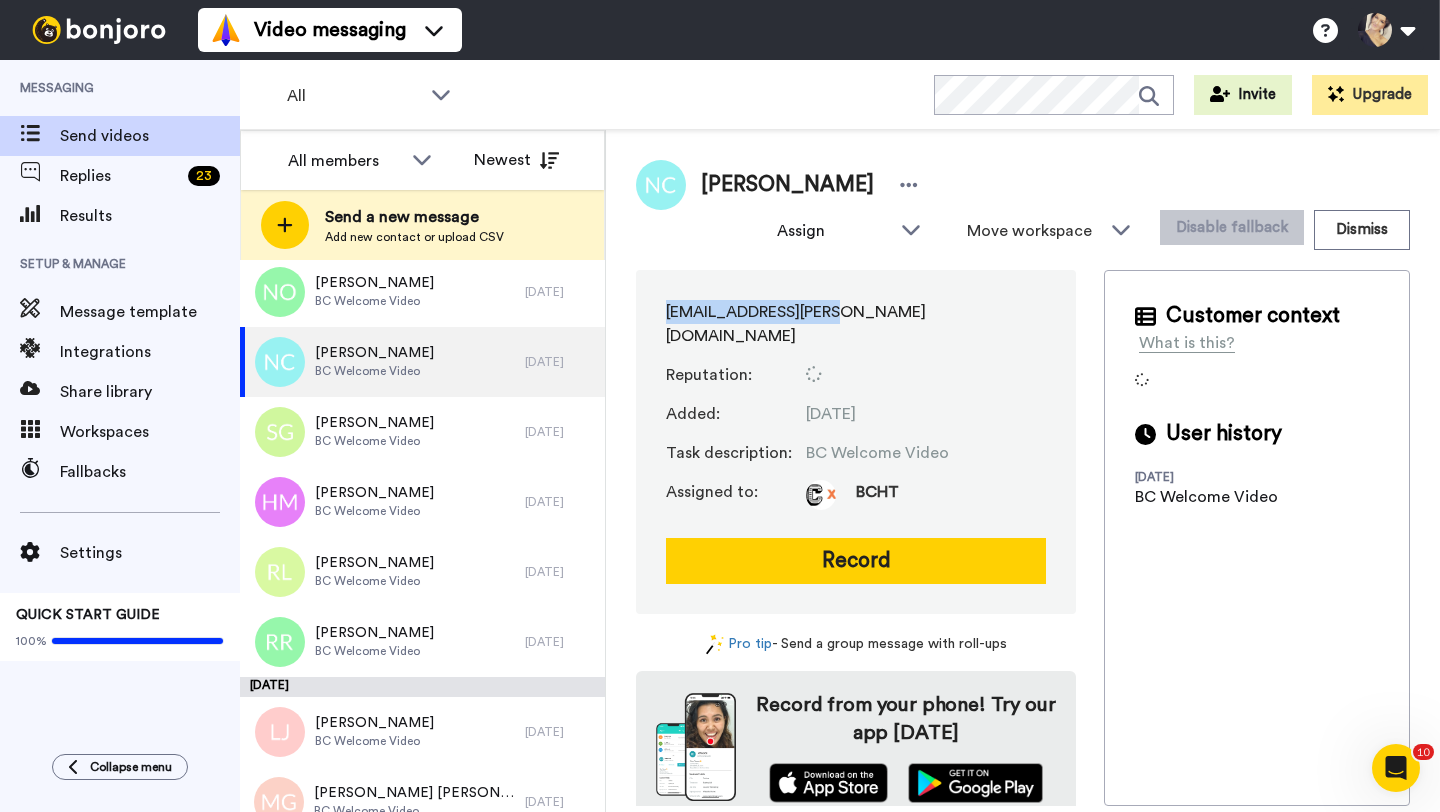 drag, startPoint x: 649, startPoint y: 315, endPoint x: 849, endPoint y: 313, distance: 200.01 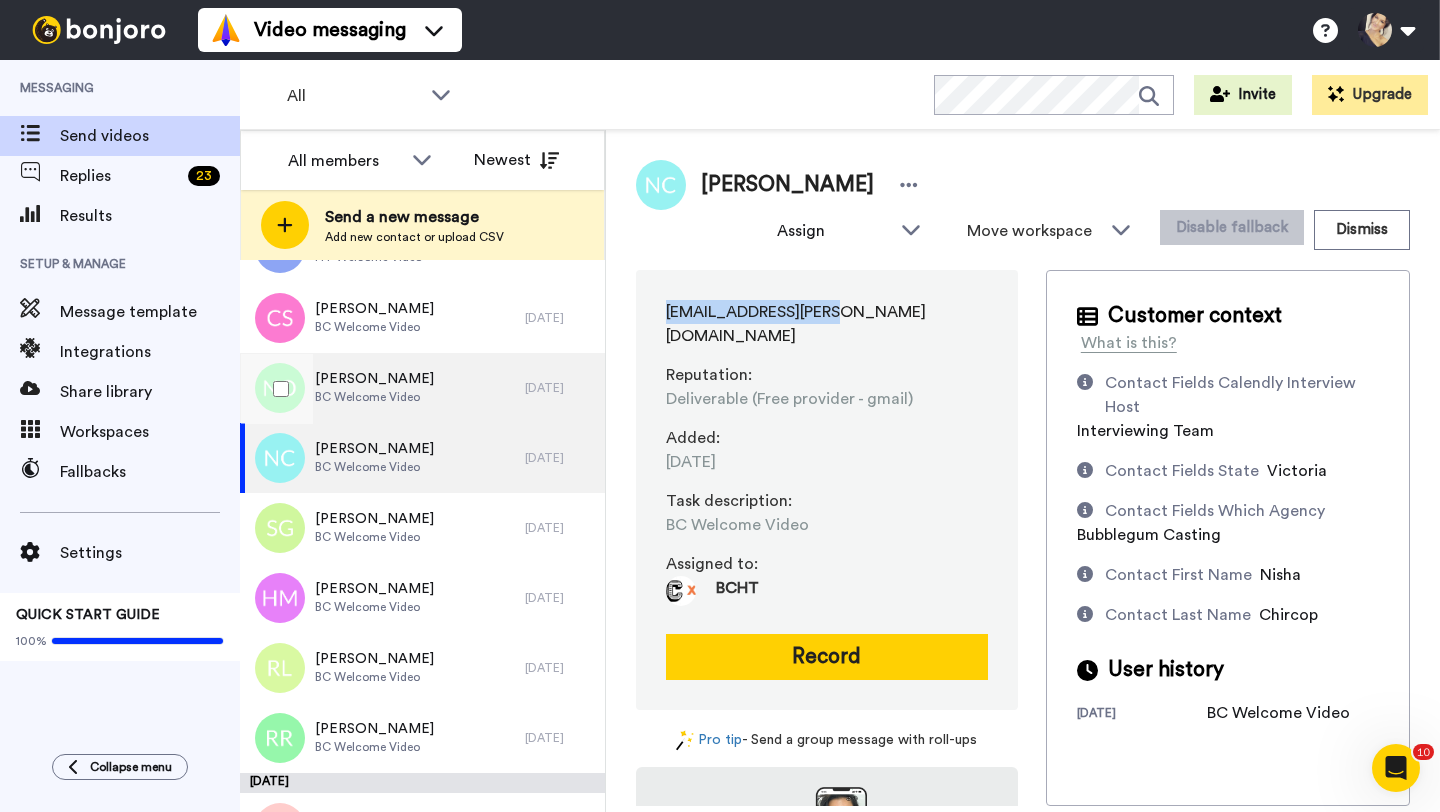 scroll, scrollTop: 918, scrollLeft: 0, axis: vertical 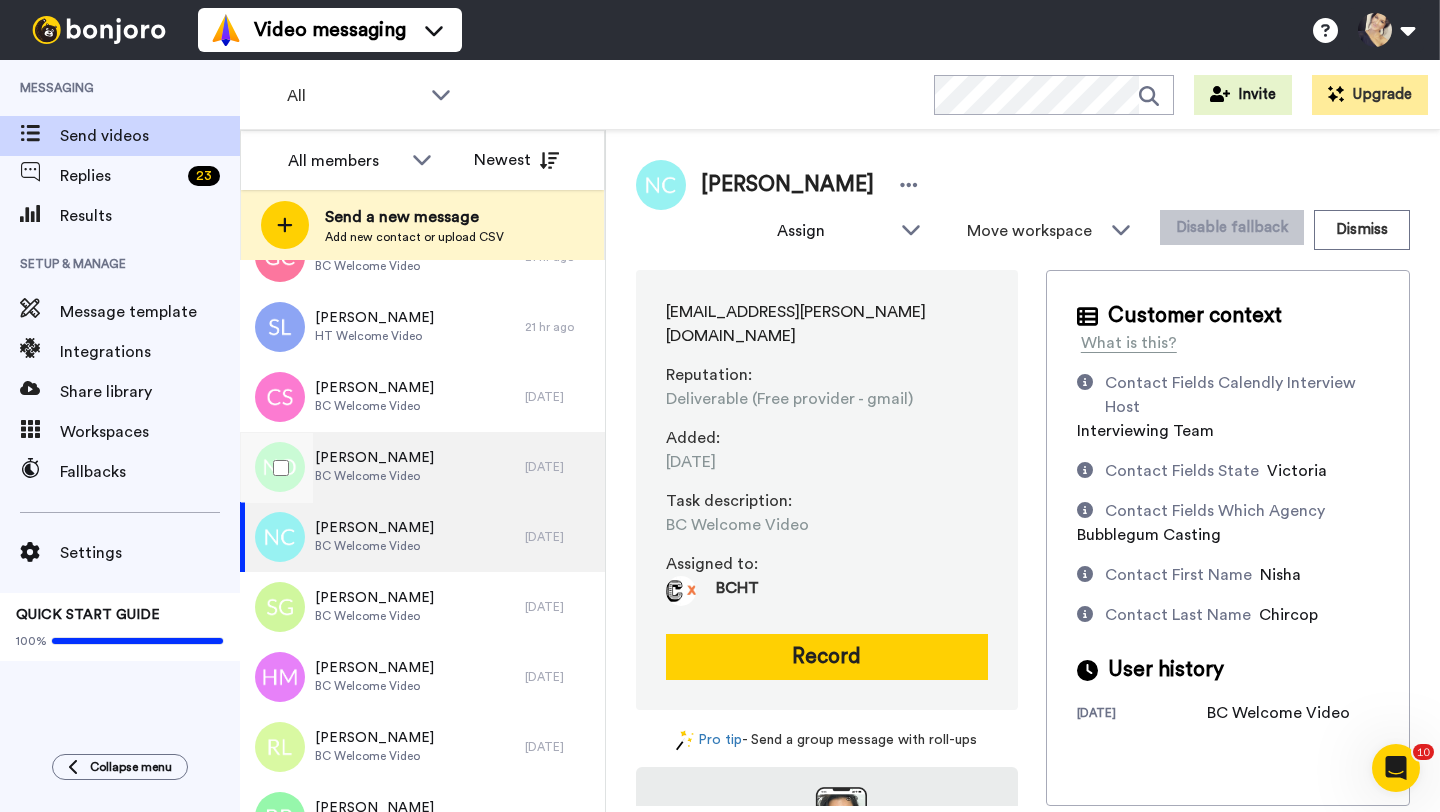 click on "BC Welcome Video" at bounding box center (374, 476) 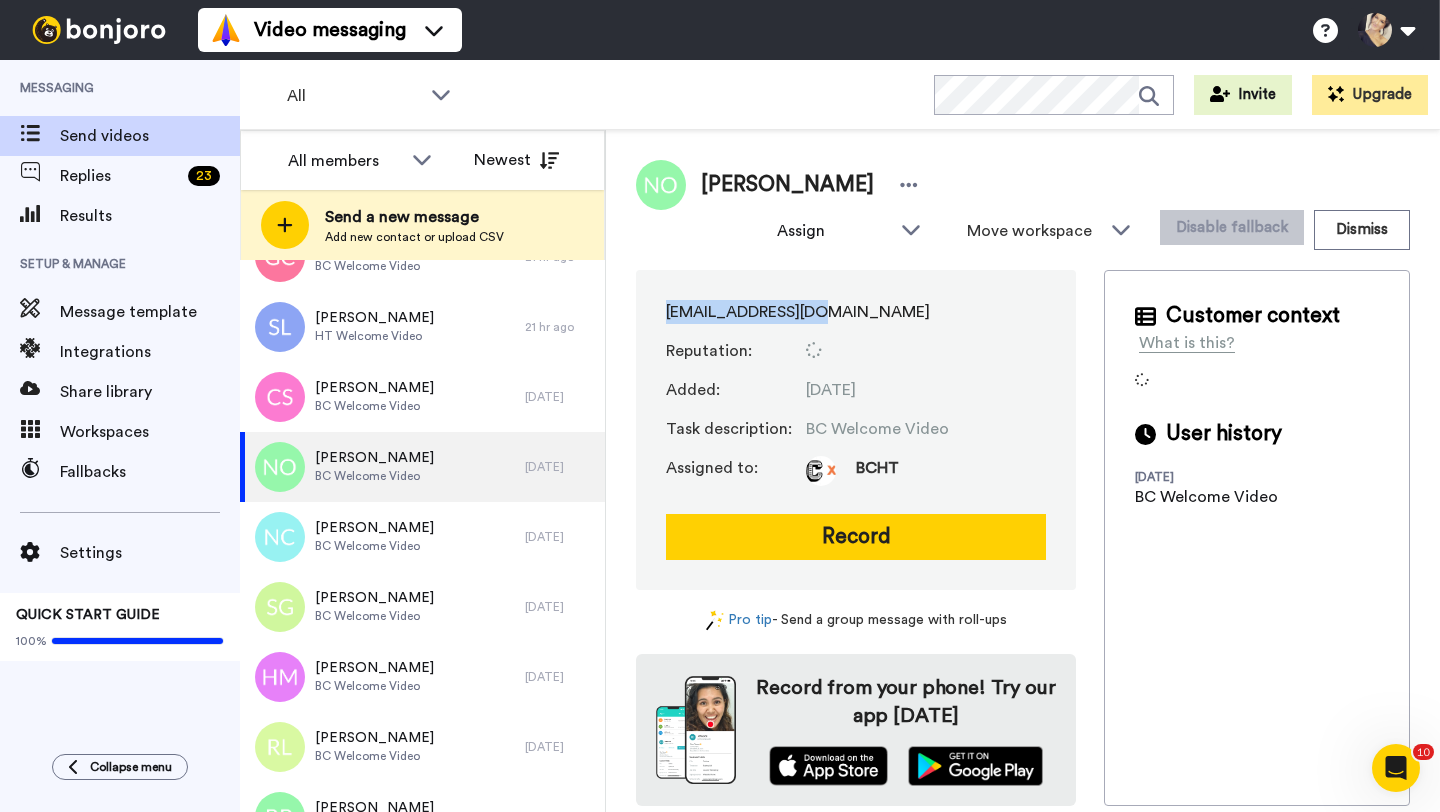 drag, startPoint x: 660, startPoint y: 313, endPoint x: 861, endPoint y: 313, distance: 201 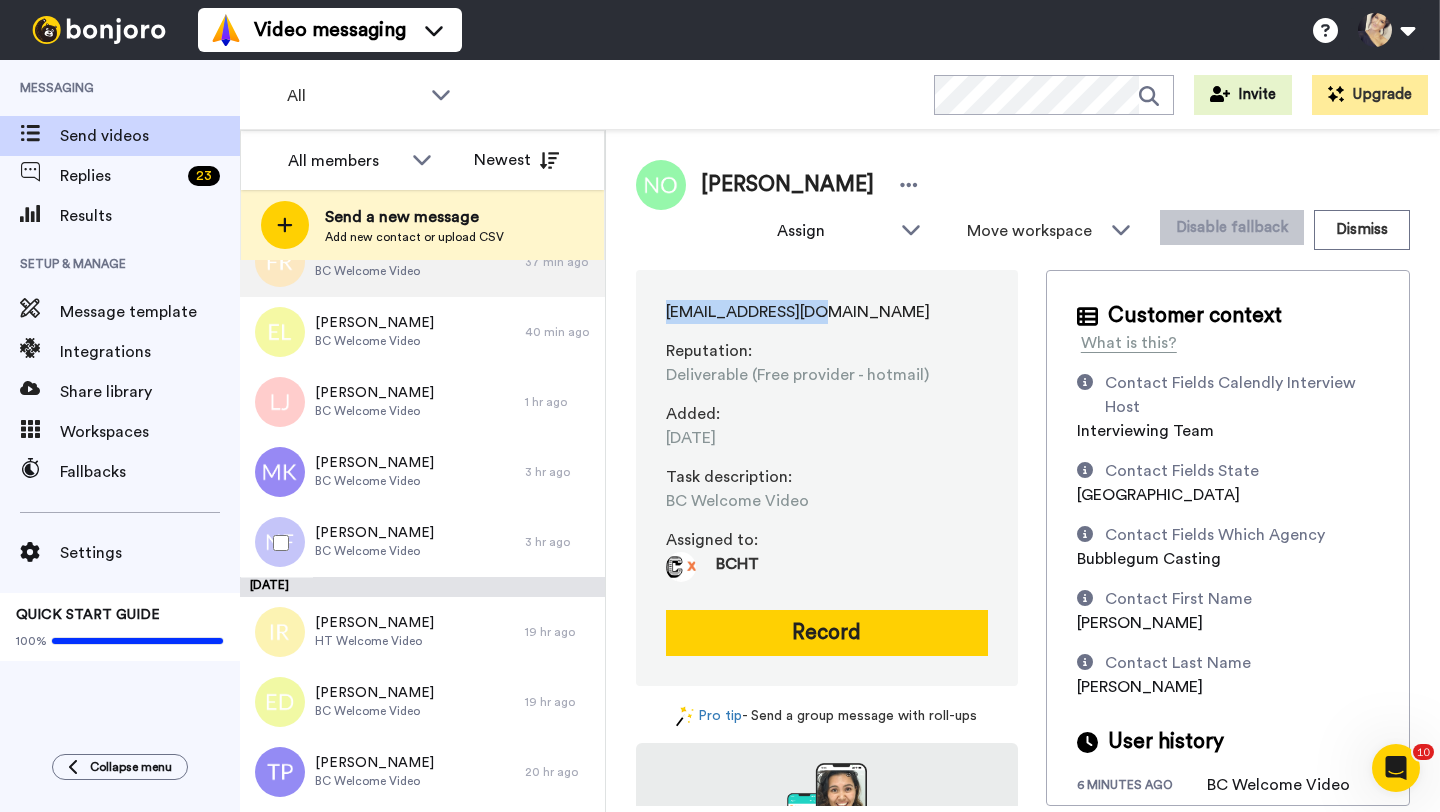 scroll, scrollTop: 0, scrollLeft: 0, axis: both 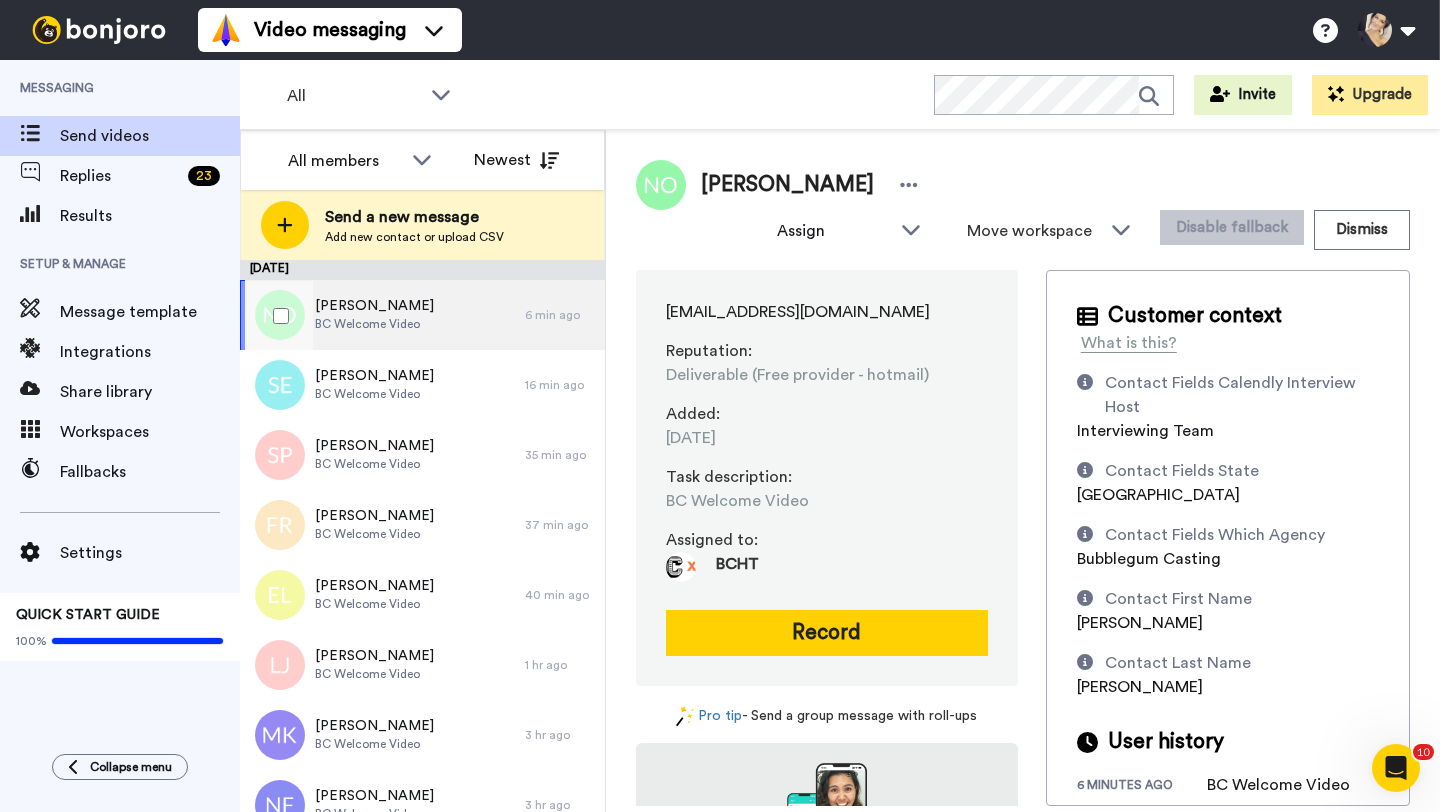 click on "[PERSON_NAME] BC Welcome Video" at bounding box center [382, 315] 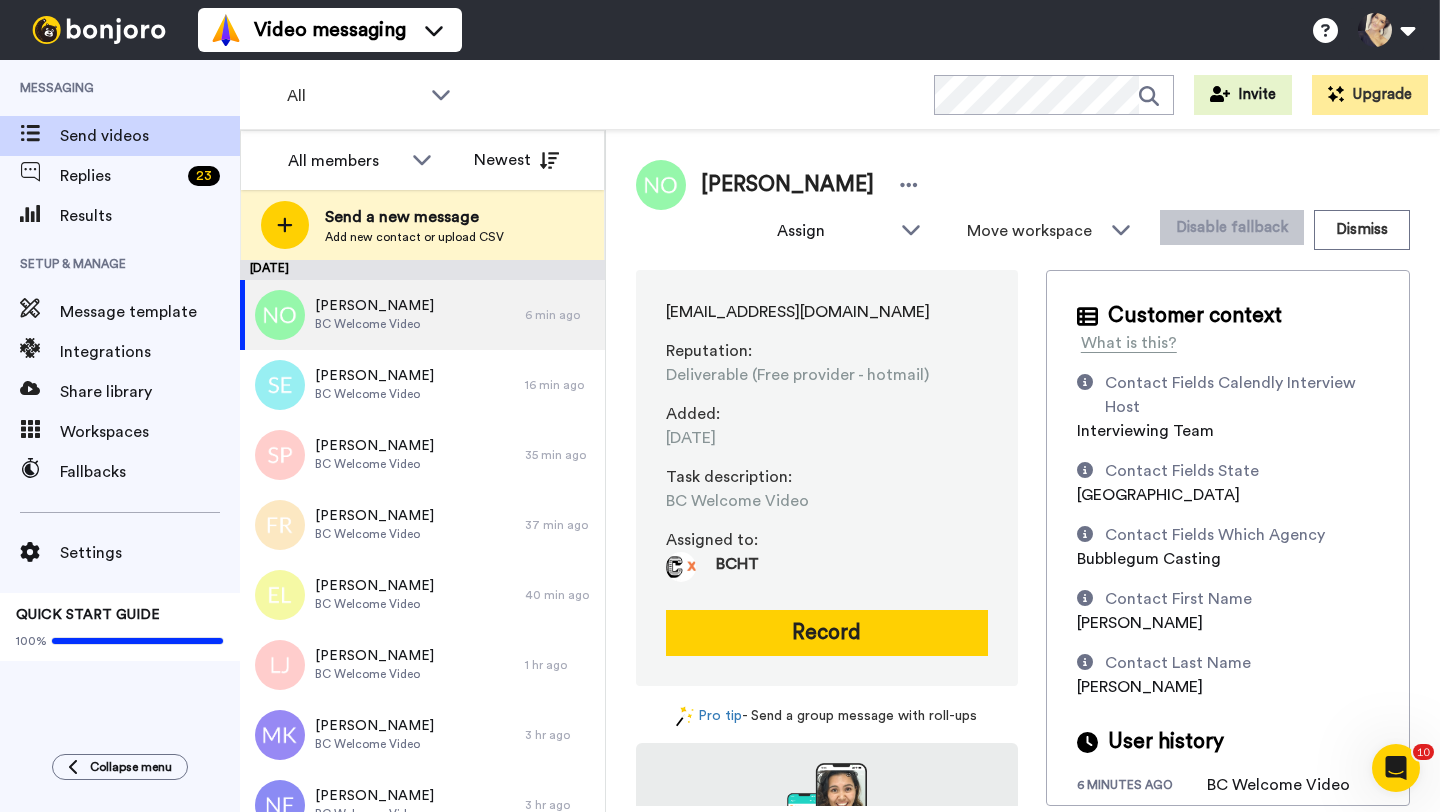 click on "Record" at bounding box center (827, 633) 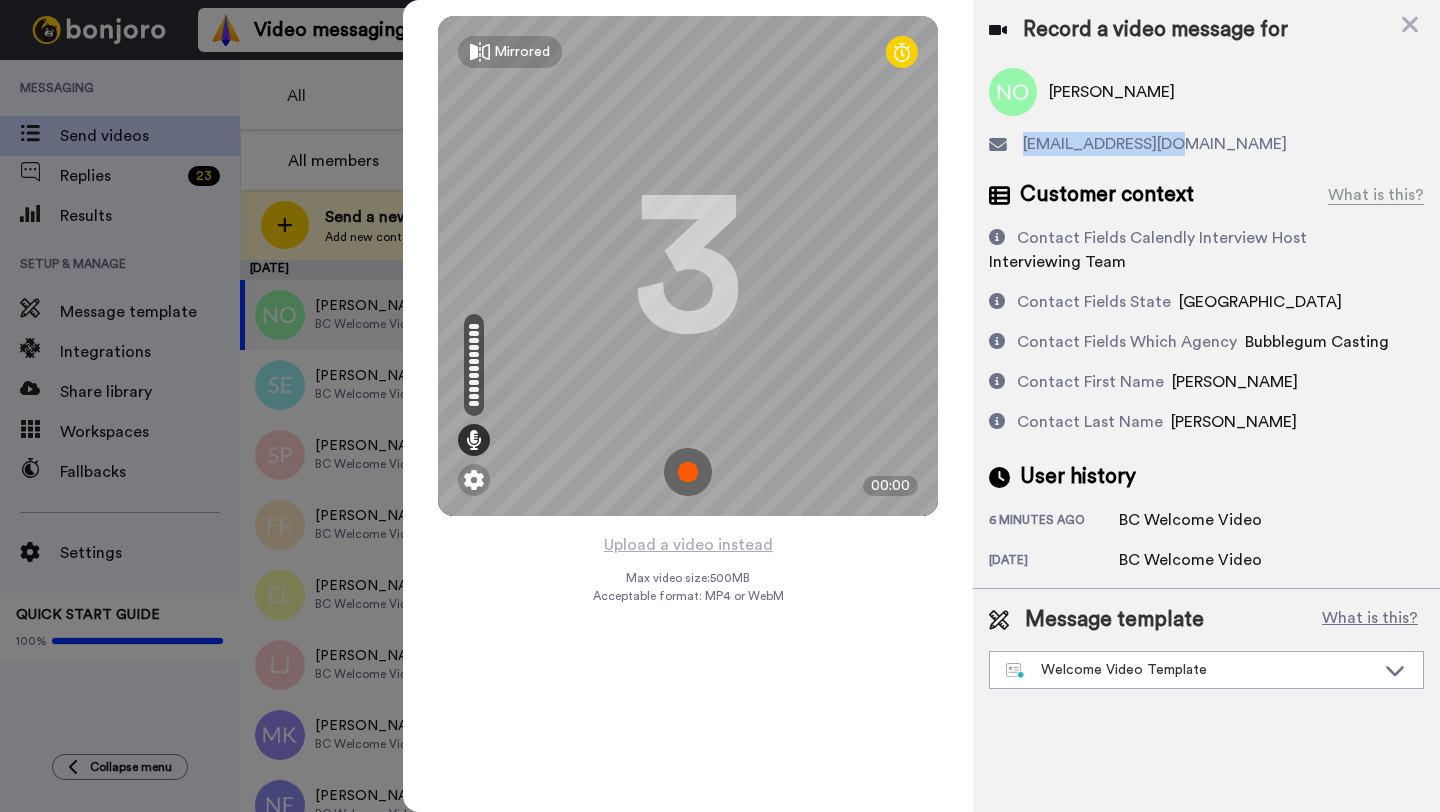drag, startPoint x: 1178, startPoint y: 139, endPoint x: 1025, endPoint y: 153, distance: 153.63919 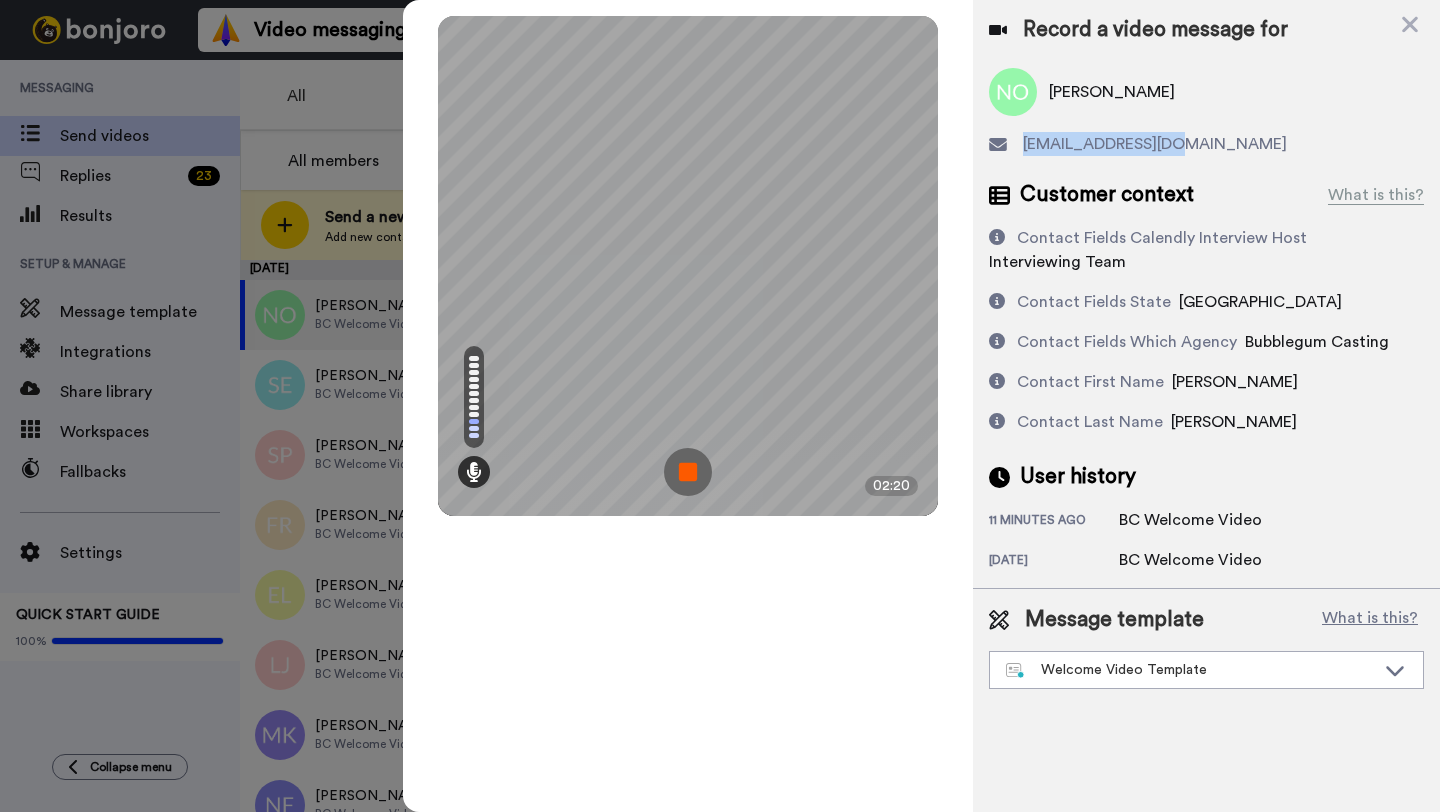 click at bounding box center (688, 472) 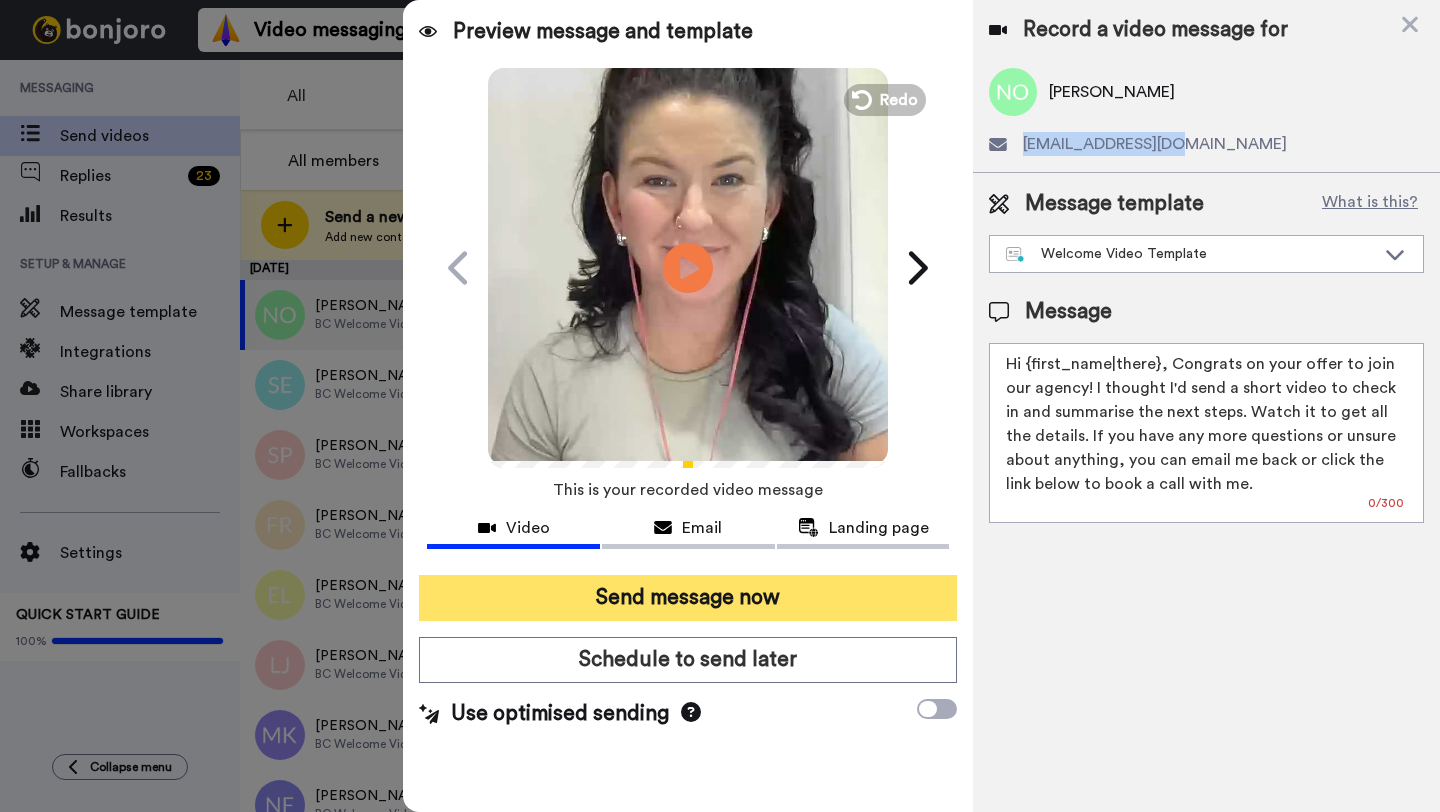 click on "Send message now" at bounding box center (688, 598) 